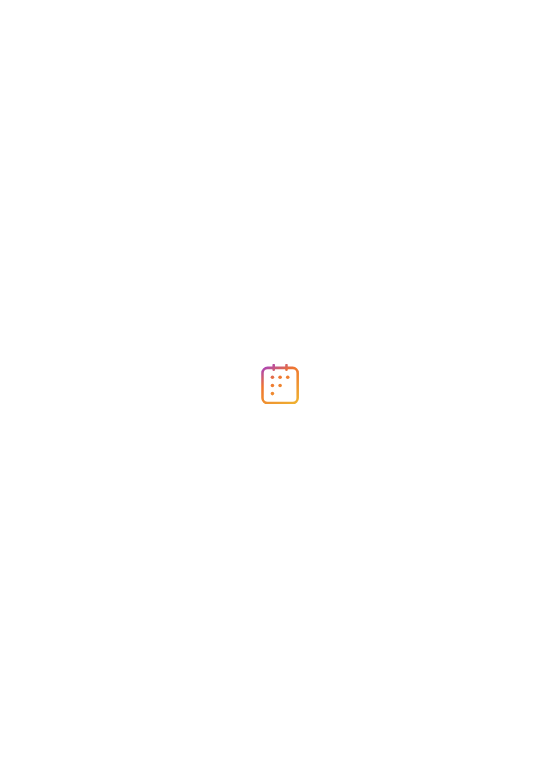 scroll, scrollTop: 0, scrollLeft: 0, axis: both 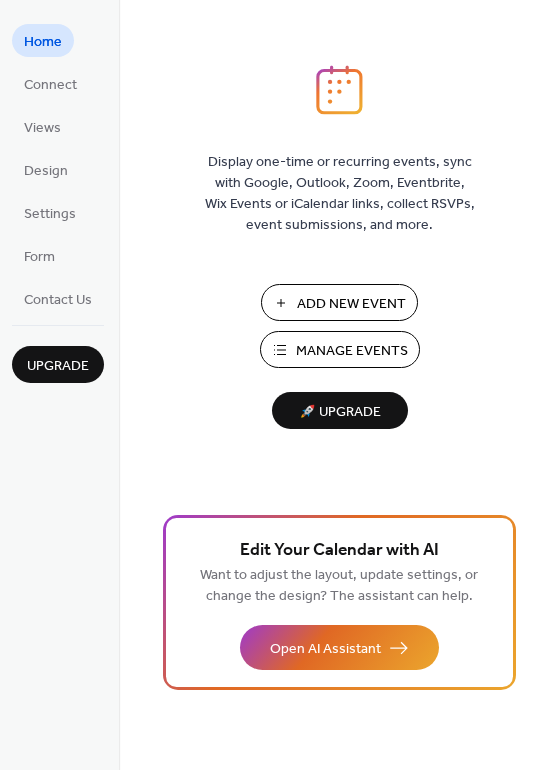 click on "Manage Events" at bounding box center (352, 351) 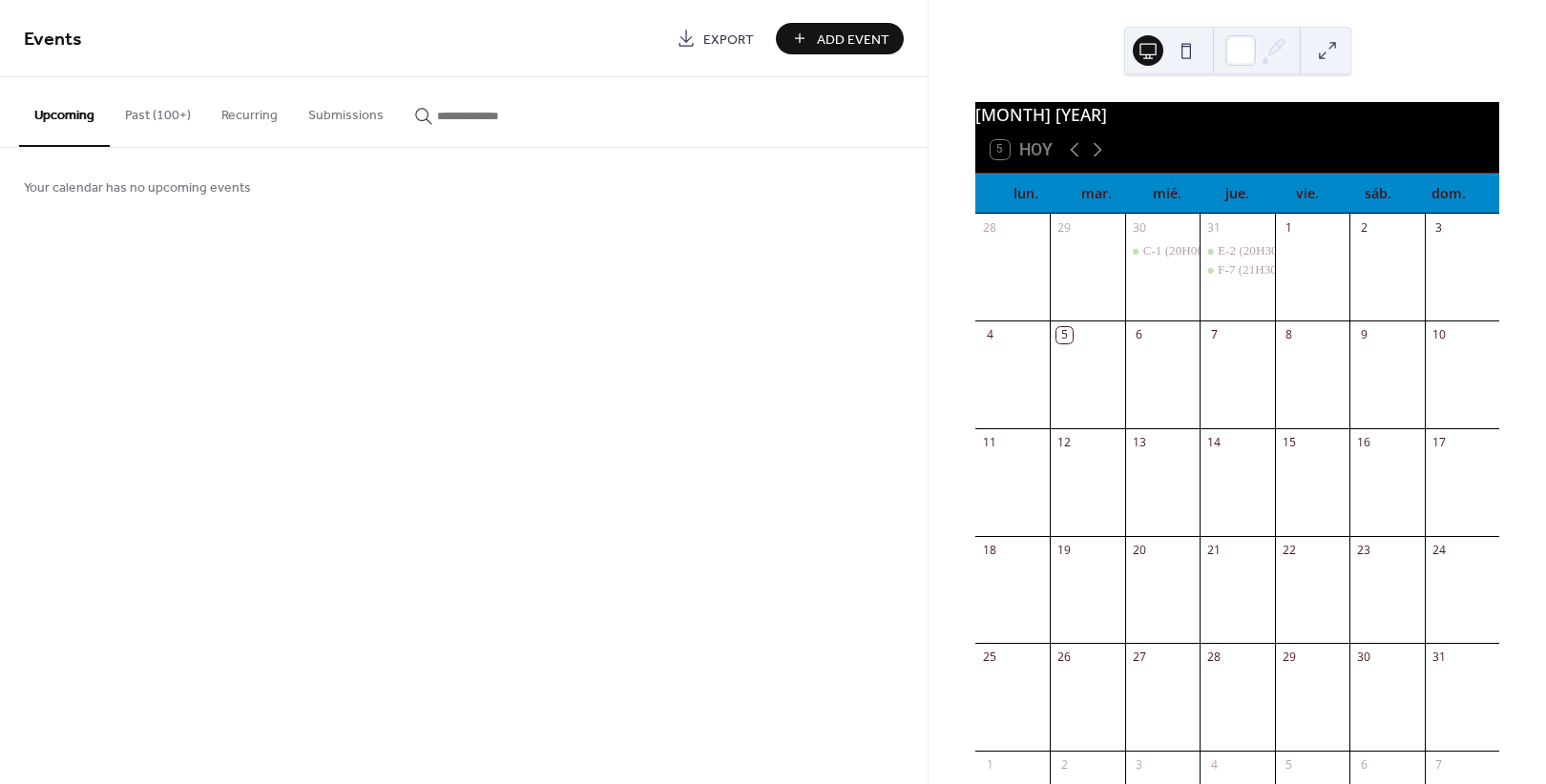 scroll, scrollTop: 0, scrollLeft: 0, axis: both 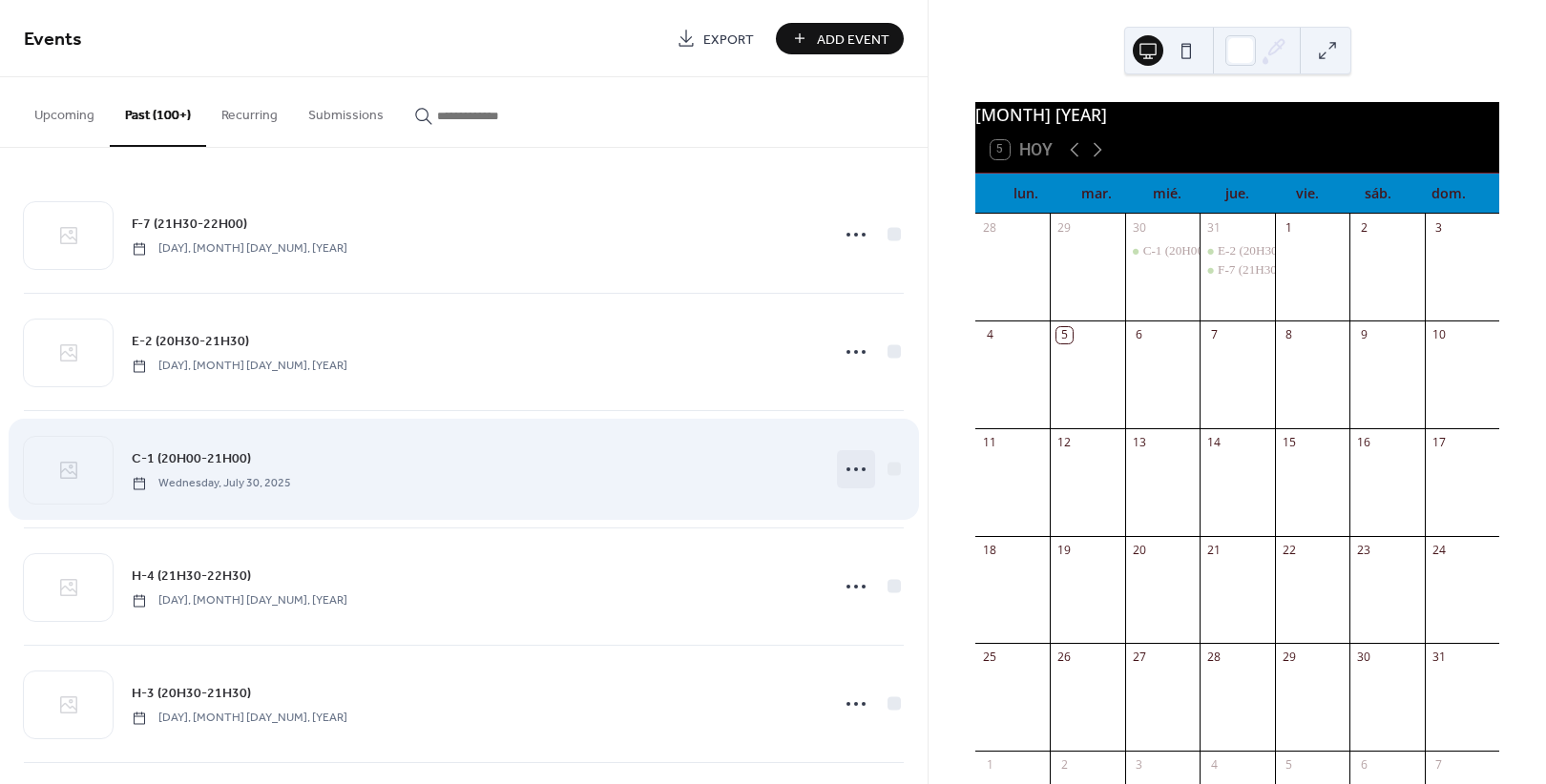 click 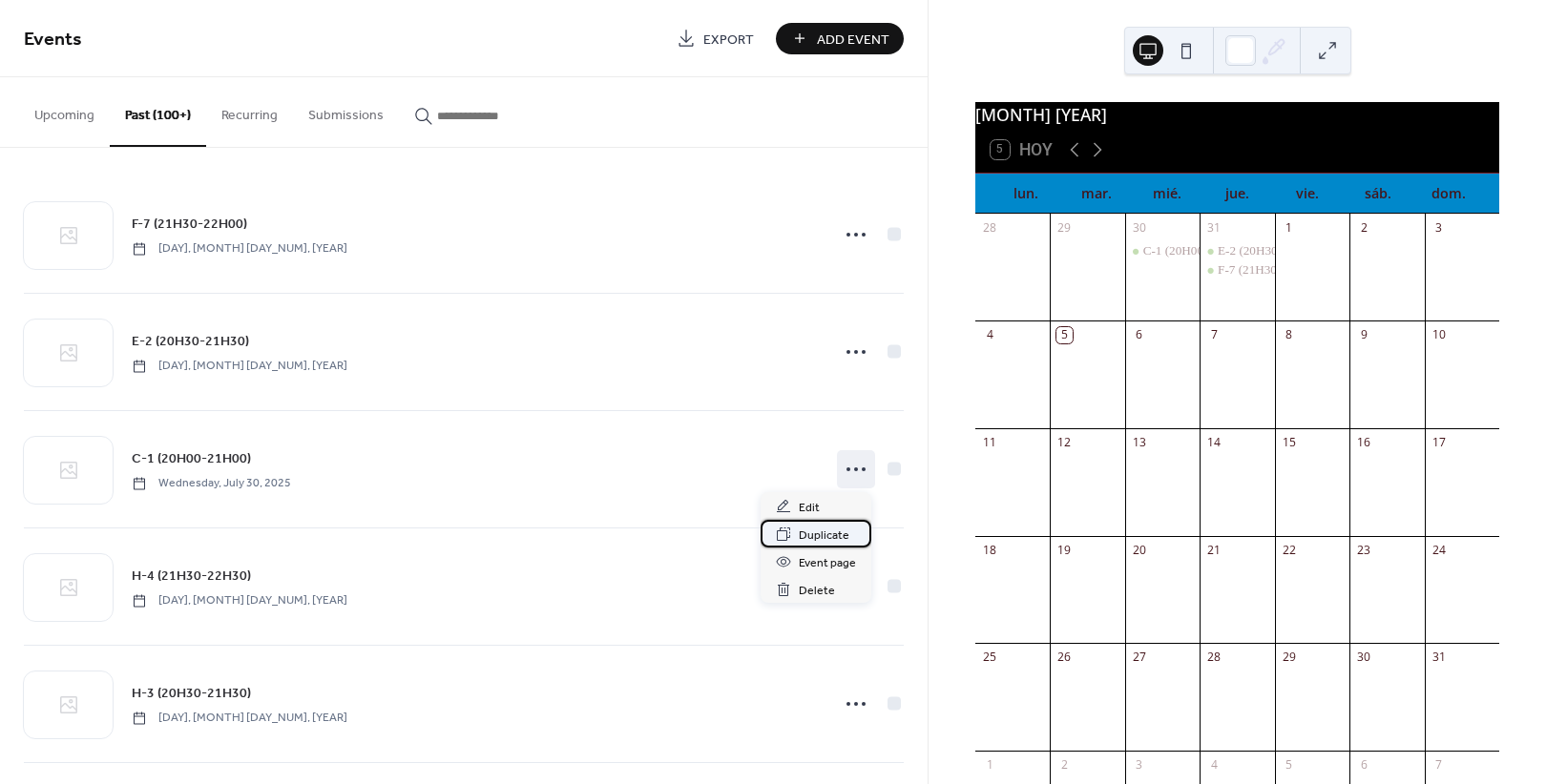 click on "Duplicate" at bounding box center (824, 535) 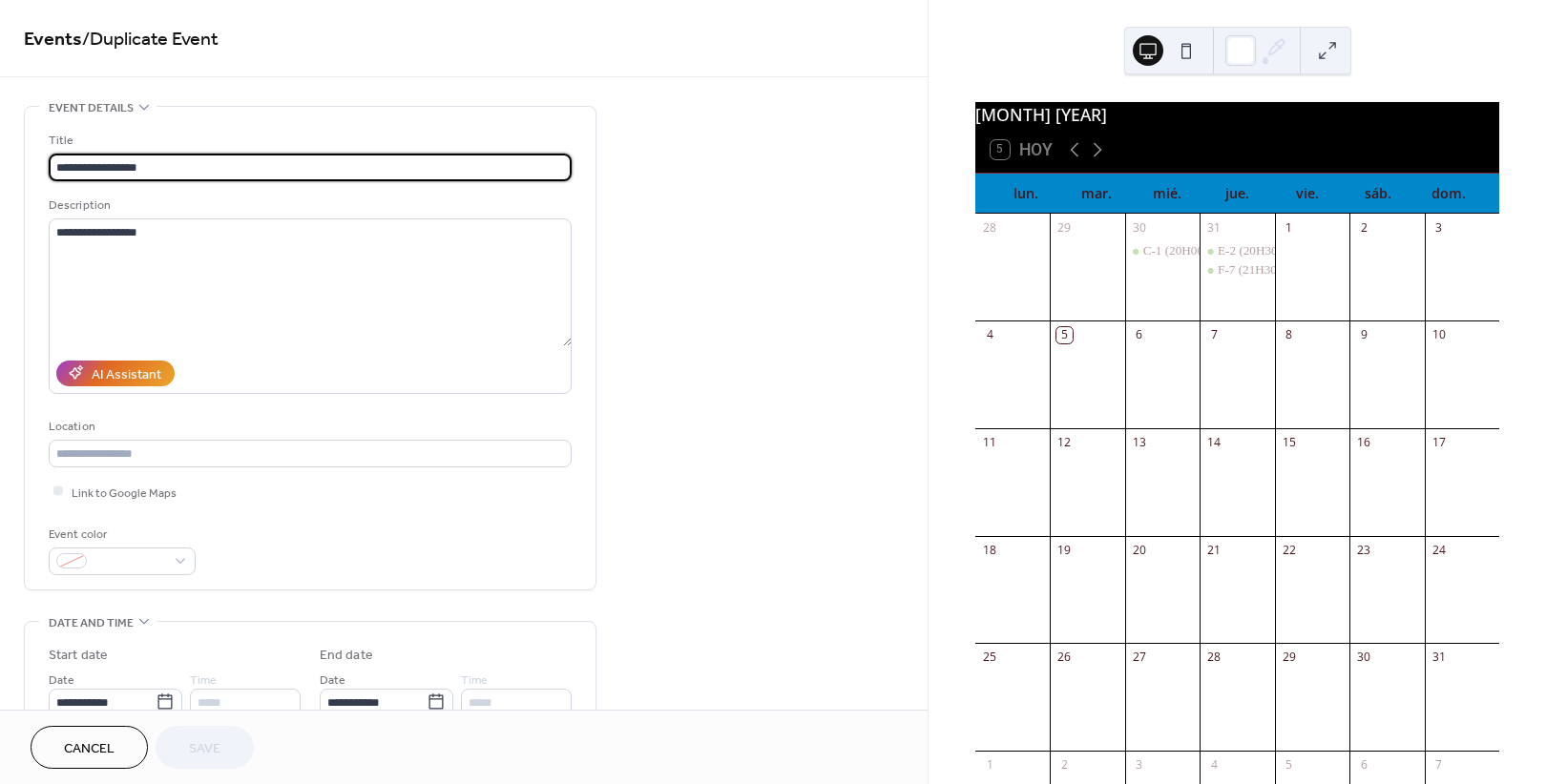 scroll, scrollTop: 119, scrollLeft: 0, axis: vertical 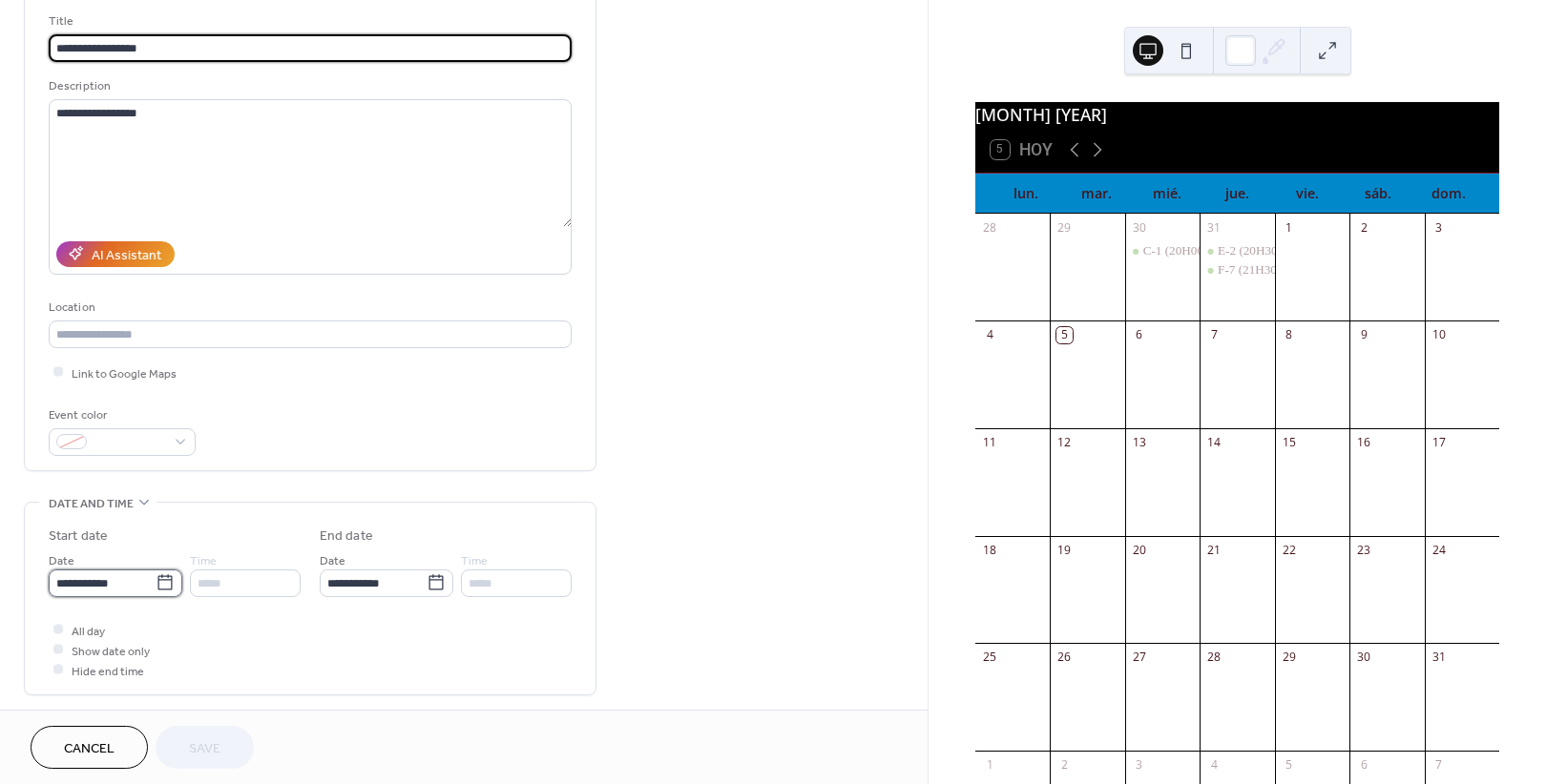 click on "**********" at bounding box center (102, 583) 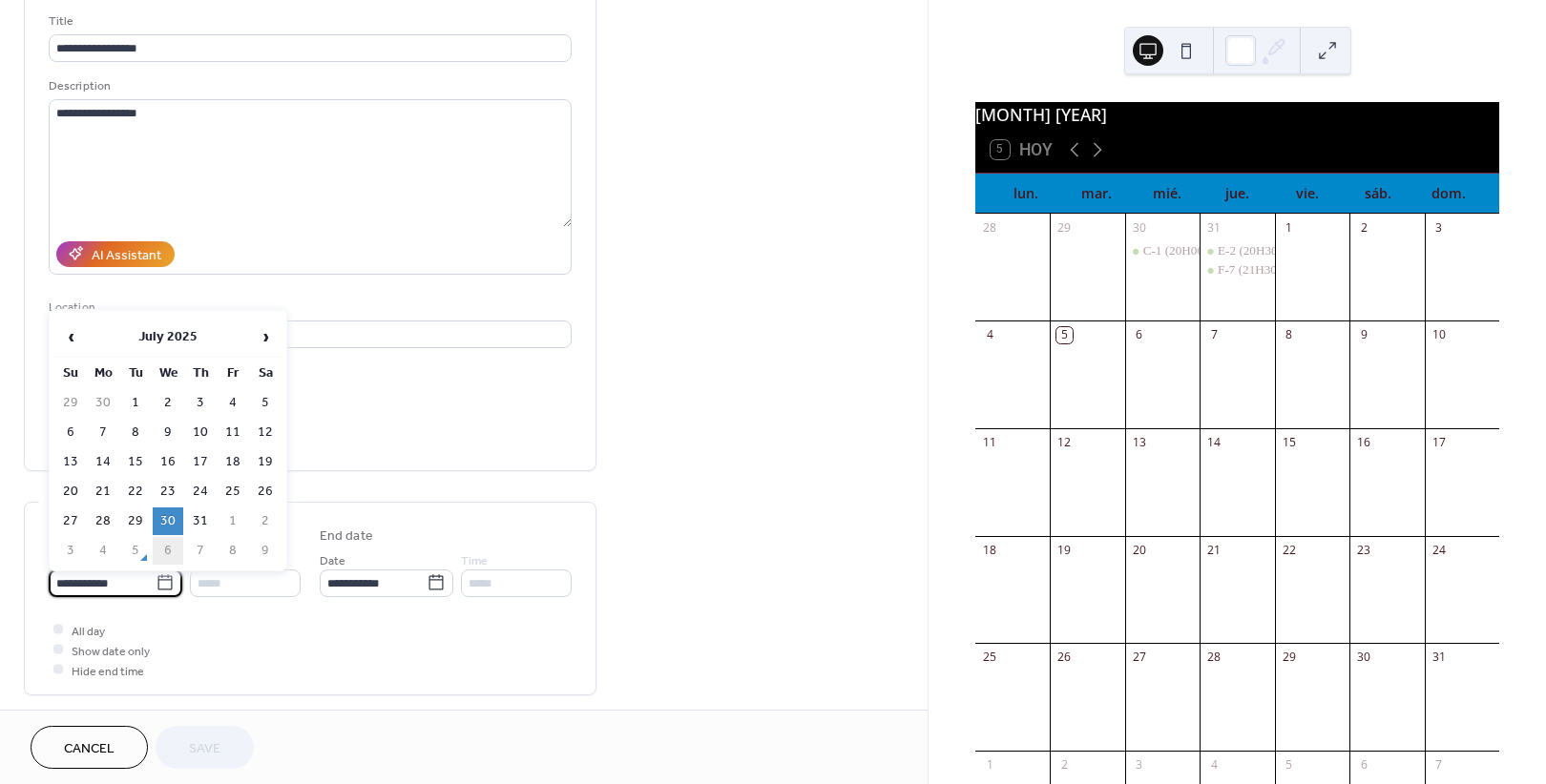 click on "6" at bounding box center [168, 550] 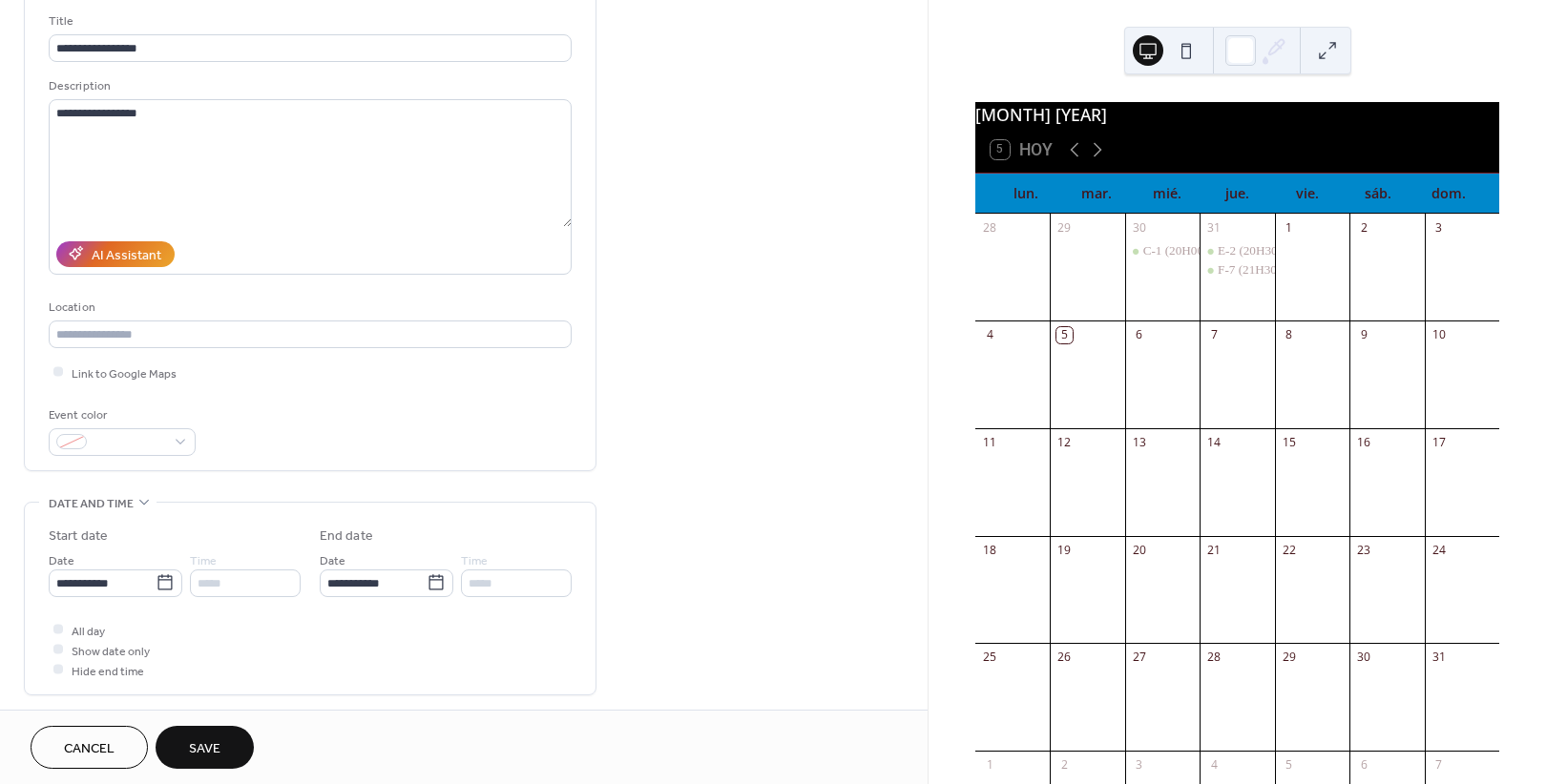 type on "**********" 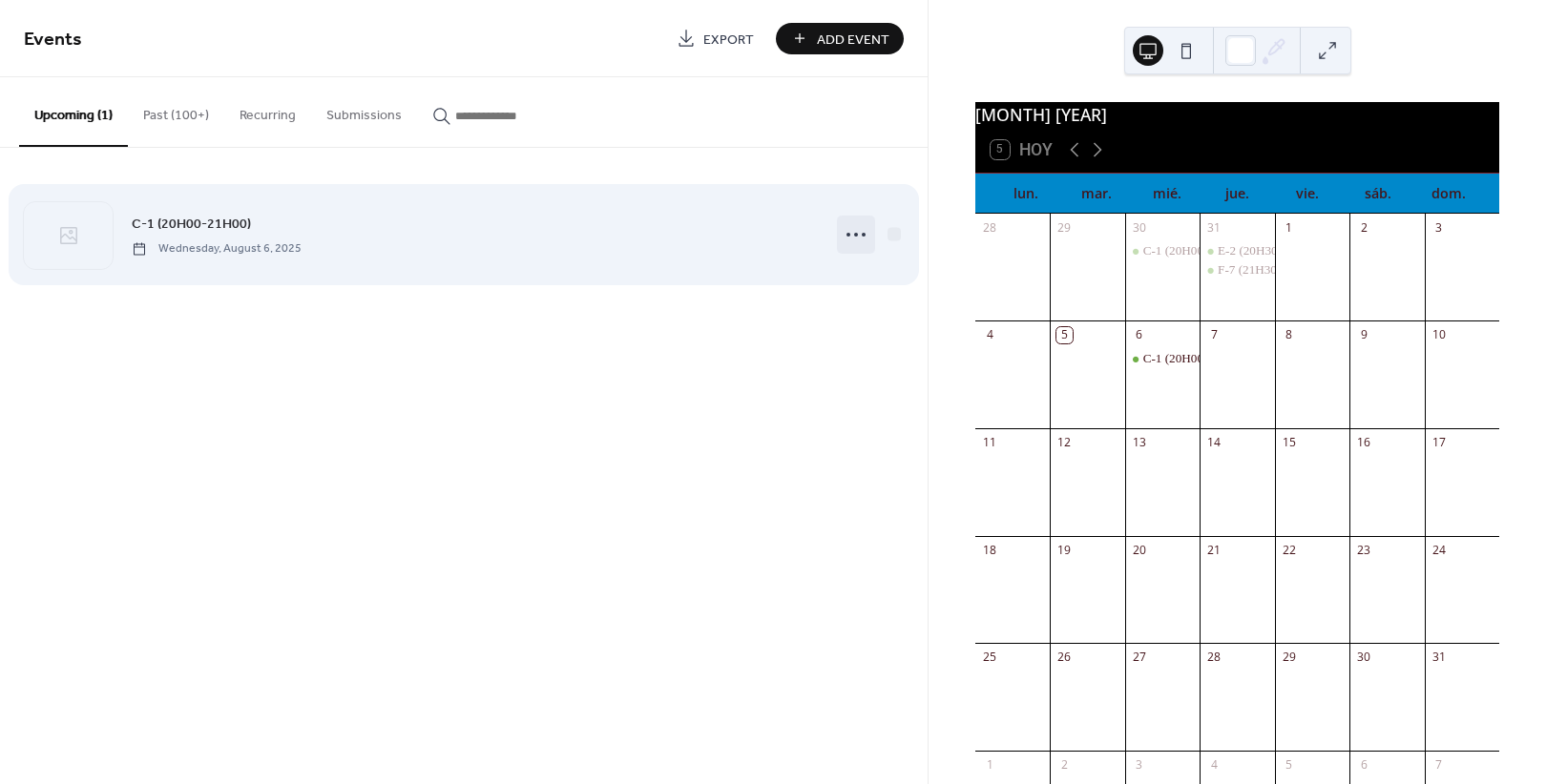 click 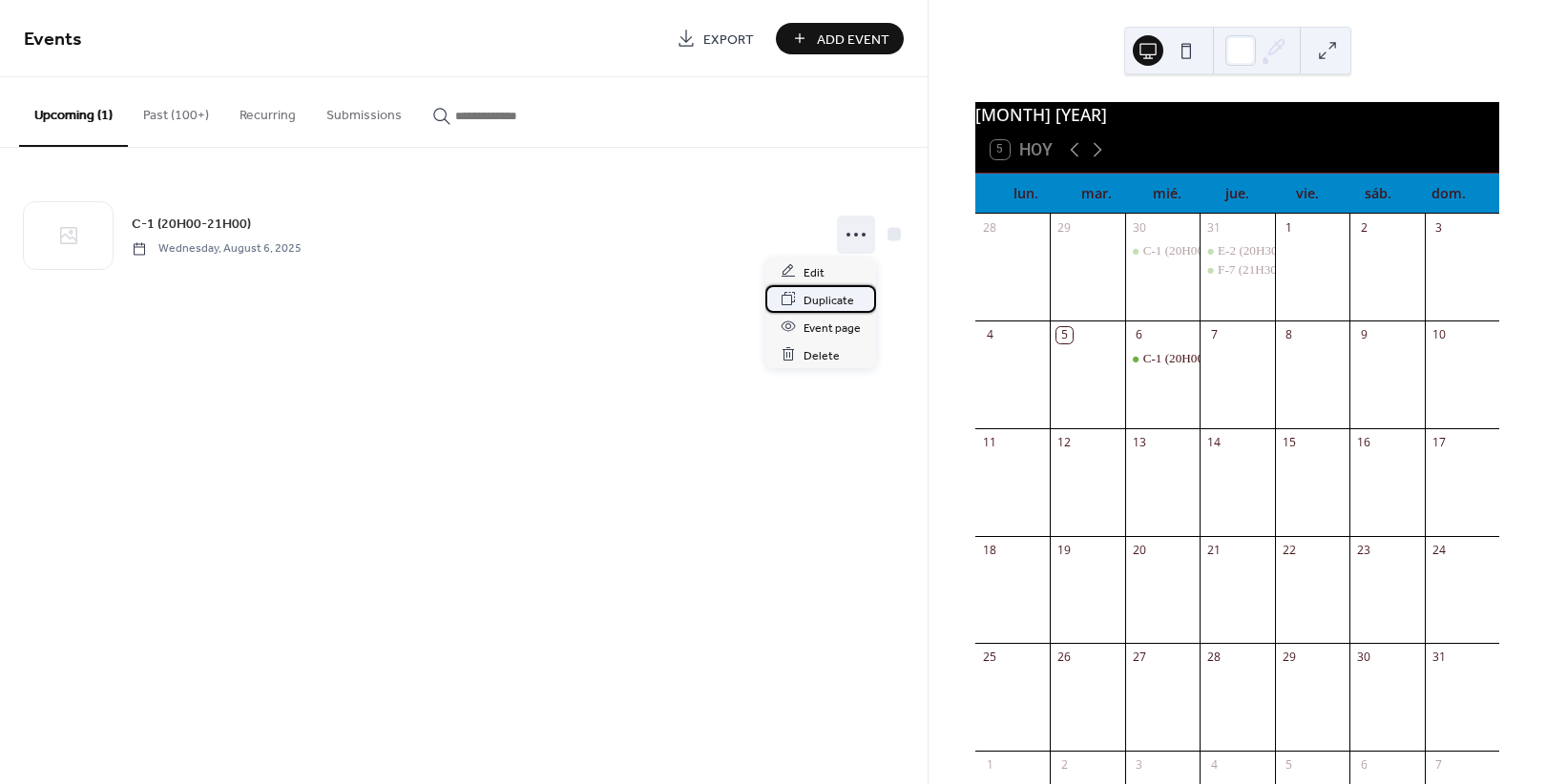 click on "Duplicate" at bounding box center (828, 299) 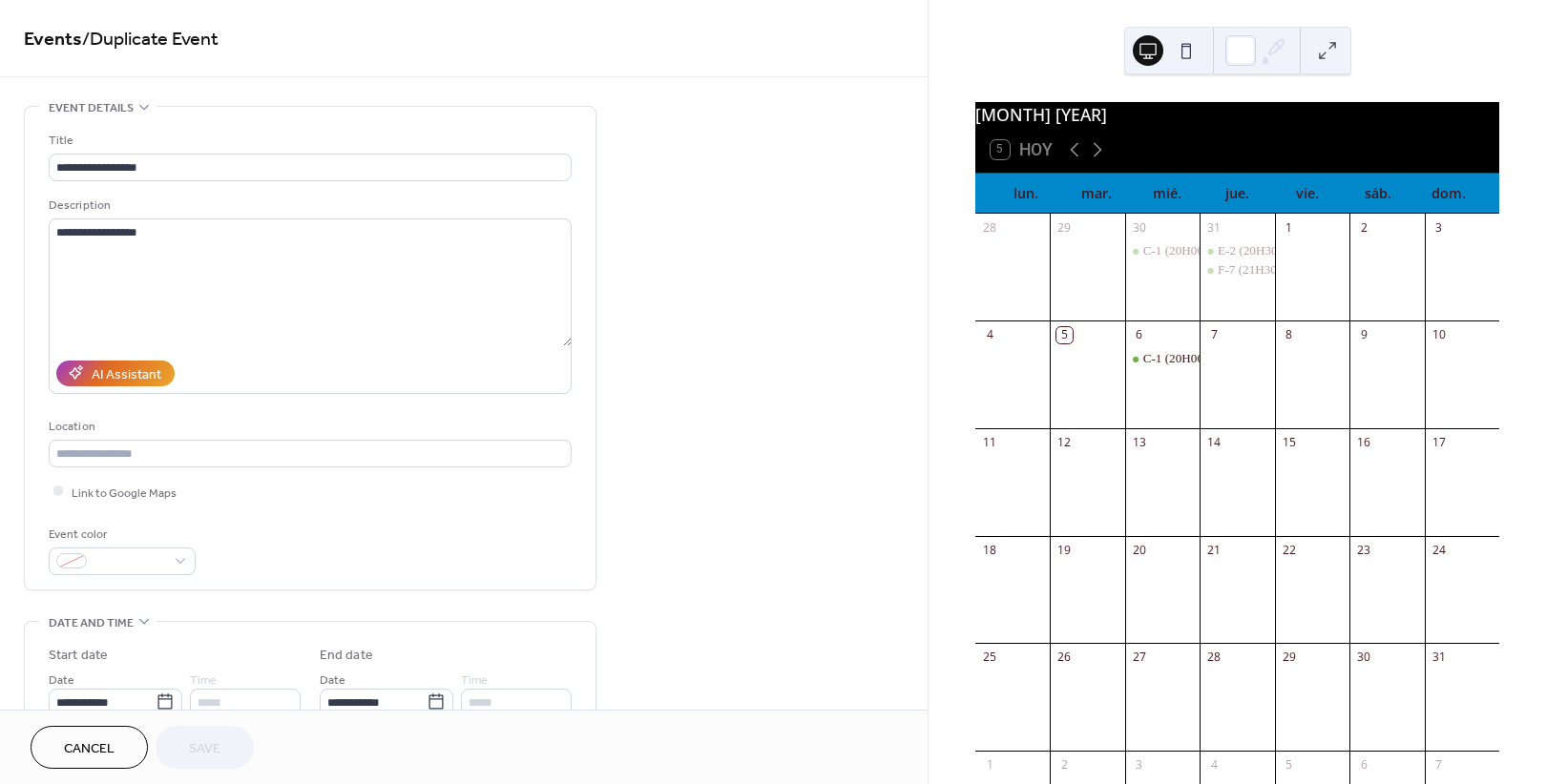 scroll, scrollTop: 238, scrollLeft: 0, axis: vertical 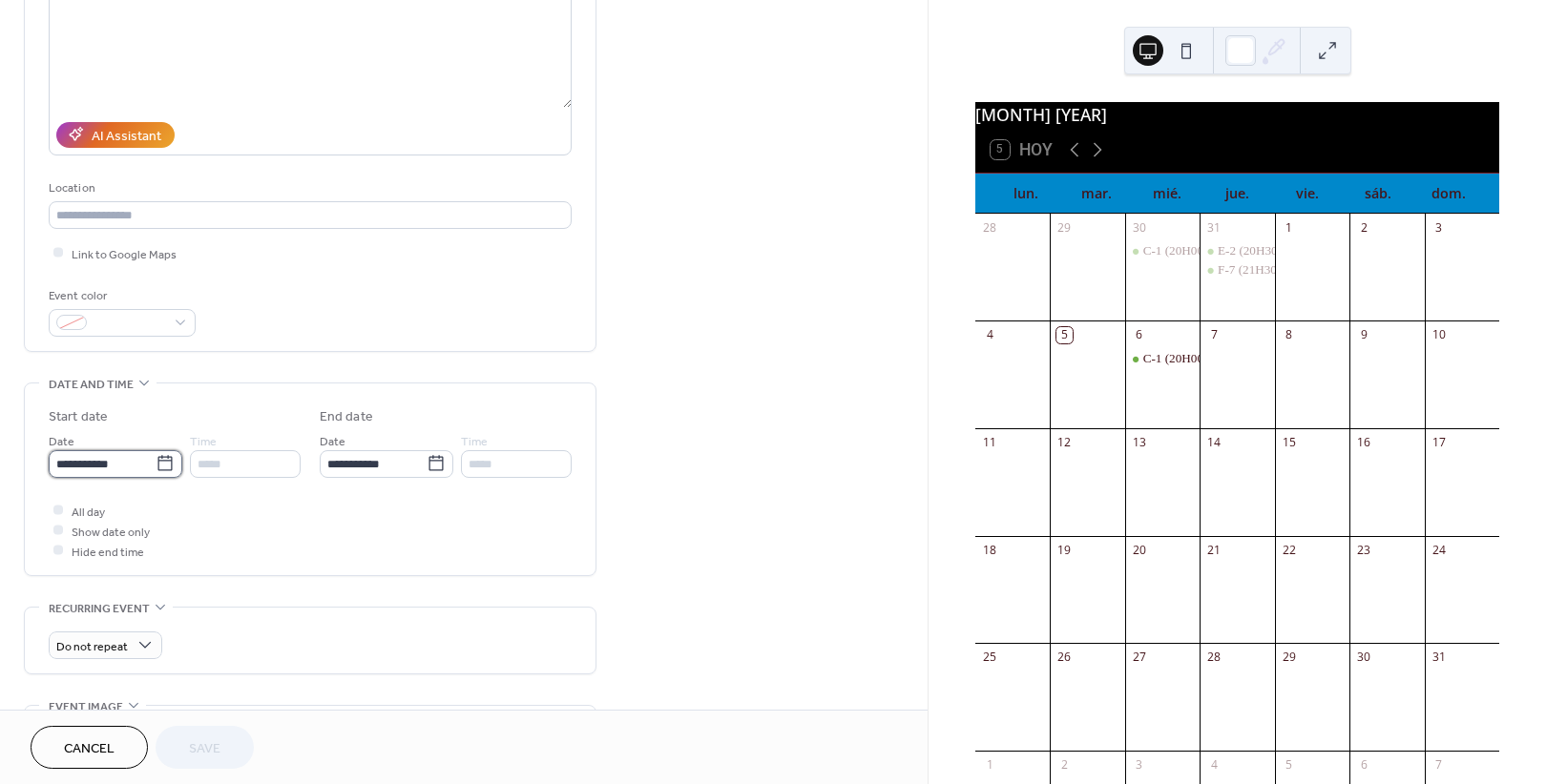 click on "**********" at bounding box center [102, 464] 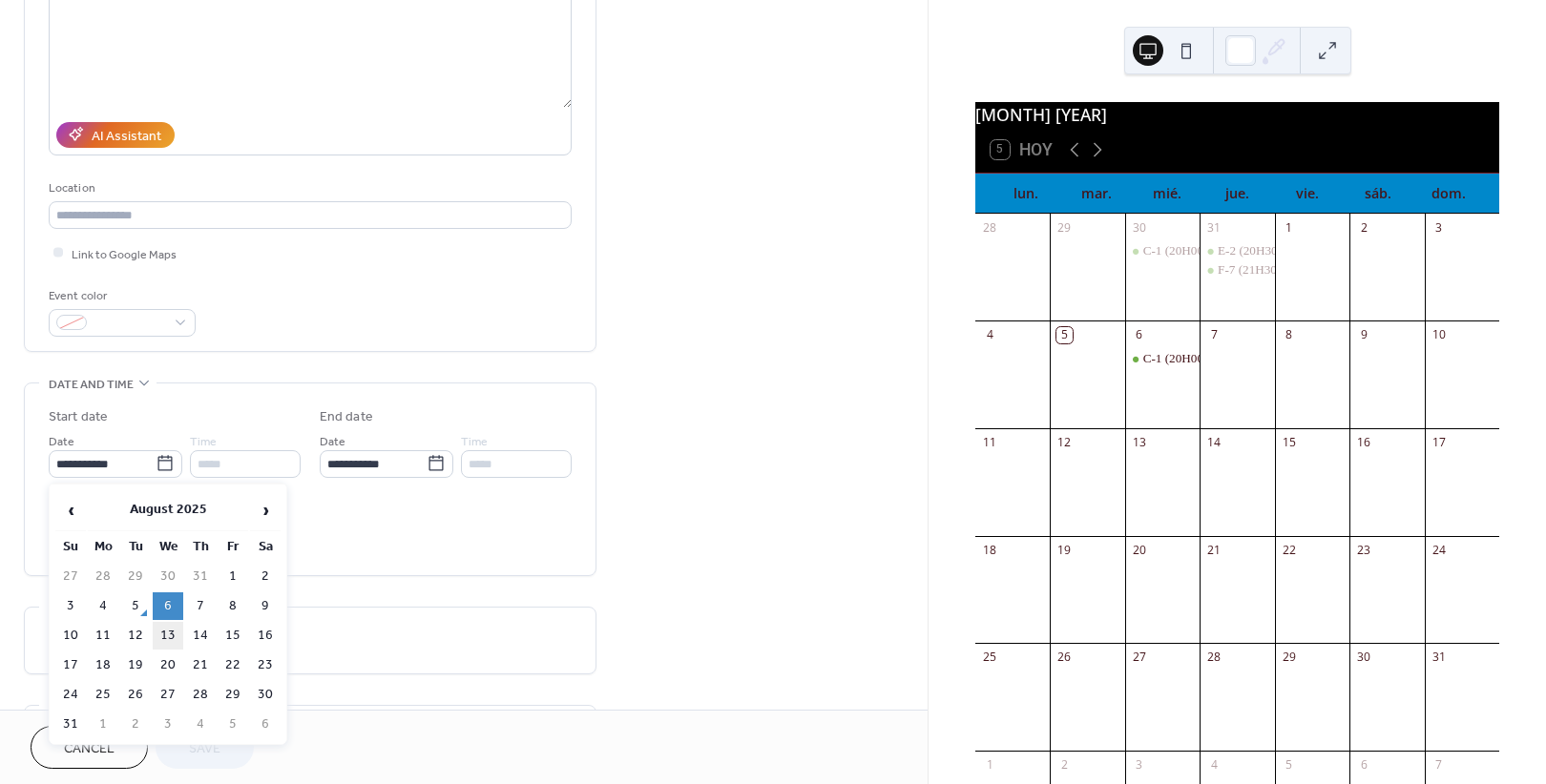 click on "13" at bounding box center (168, 635) 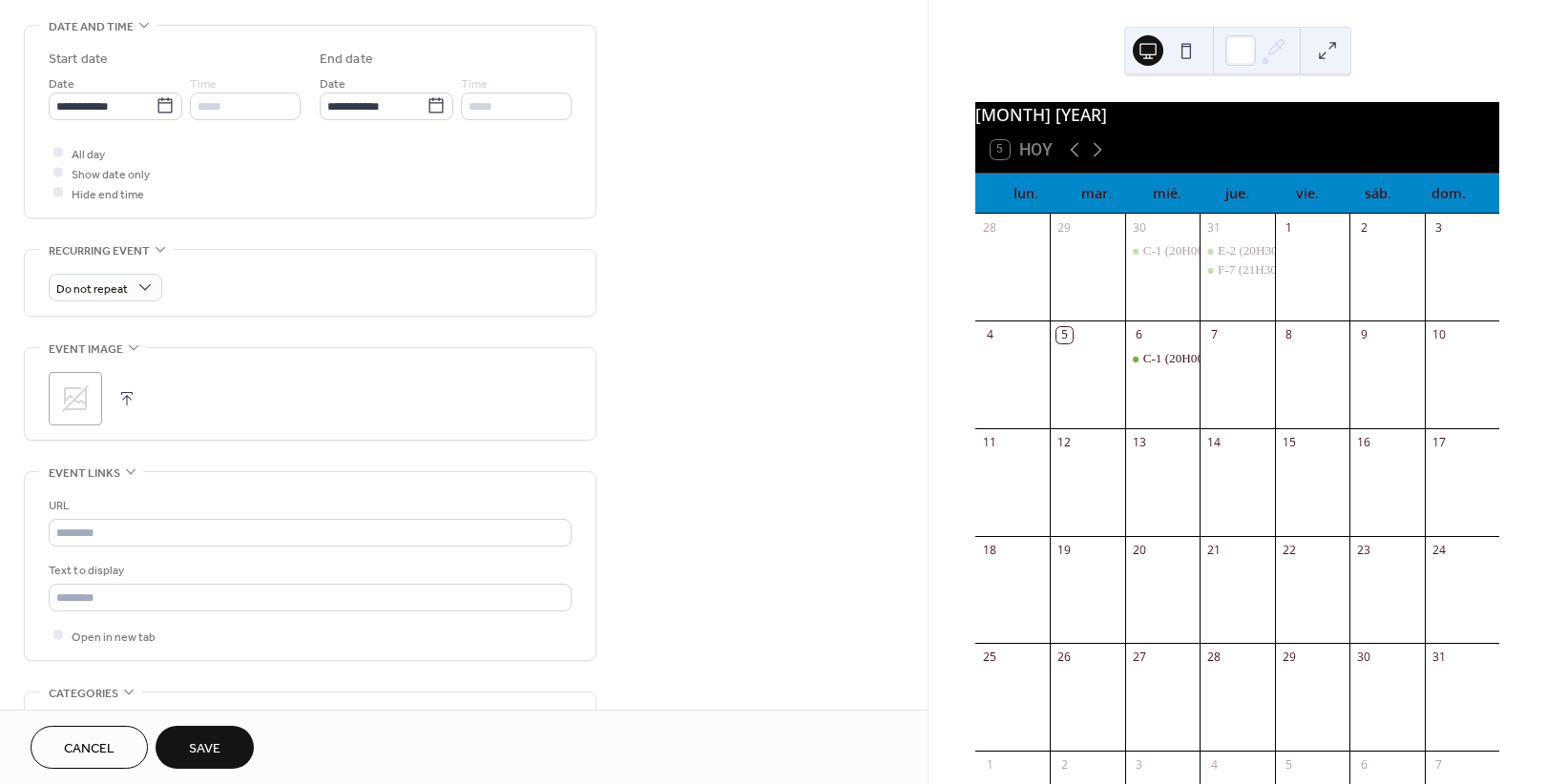 scroll, scrollTop: 794, scrollLeft: 0, axis: vertical 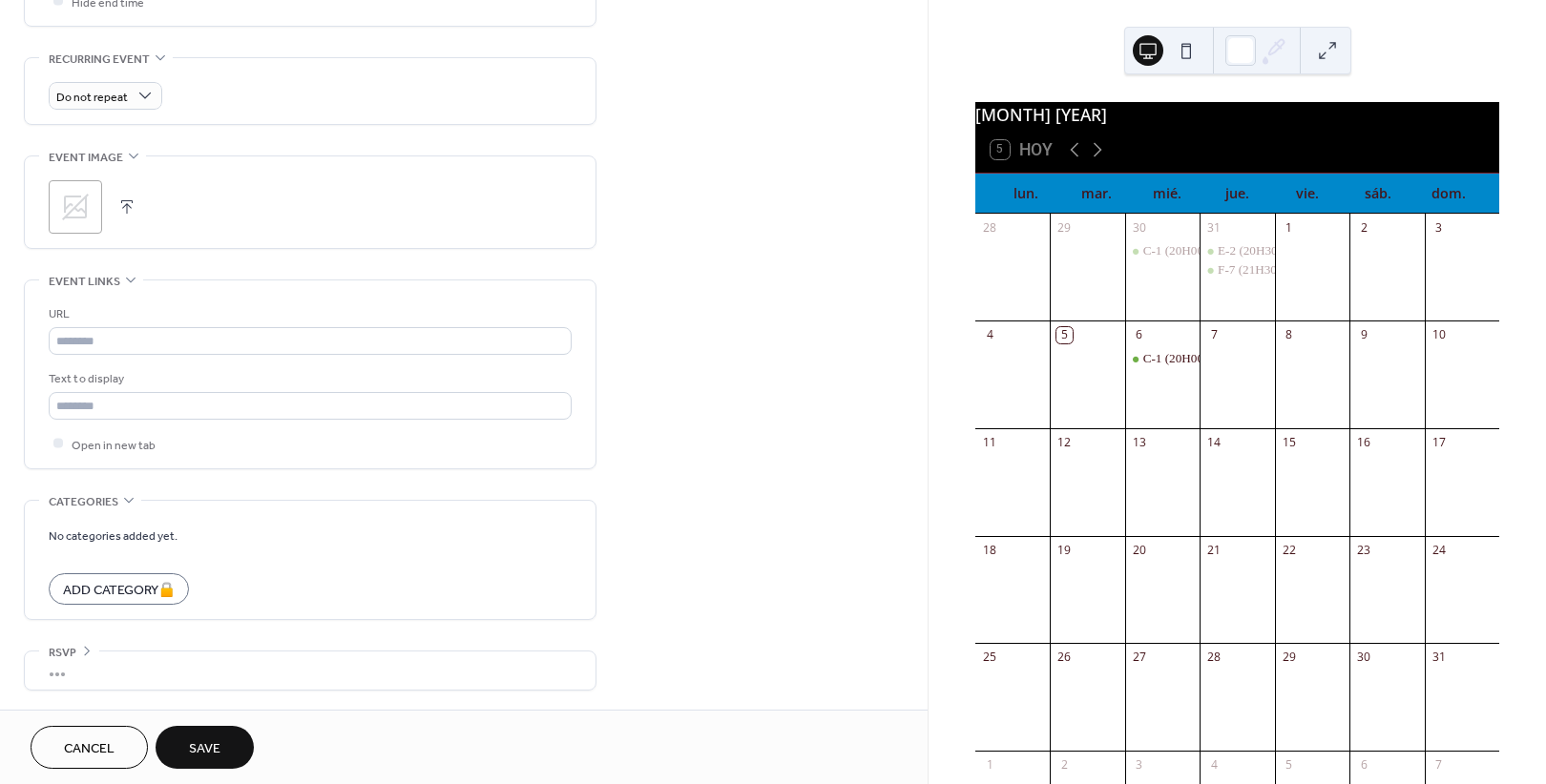 click on "Save" at bounding box center (204, 749) 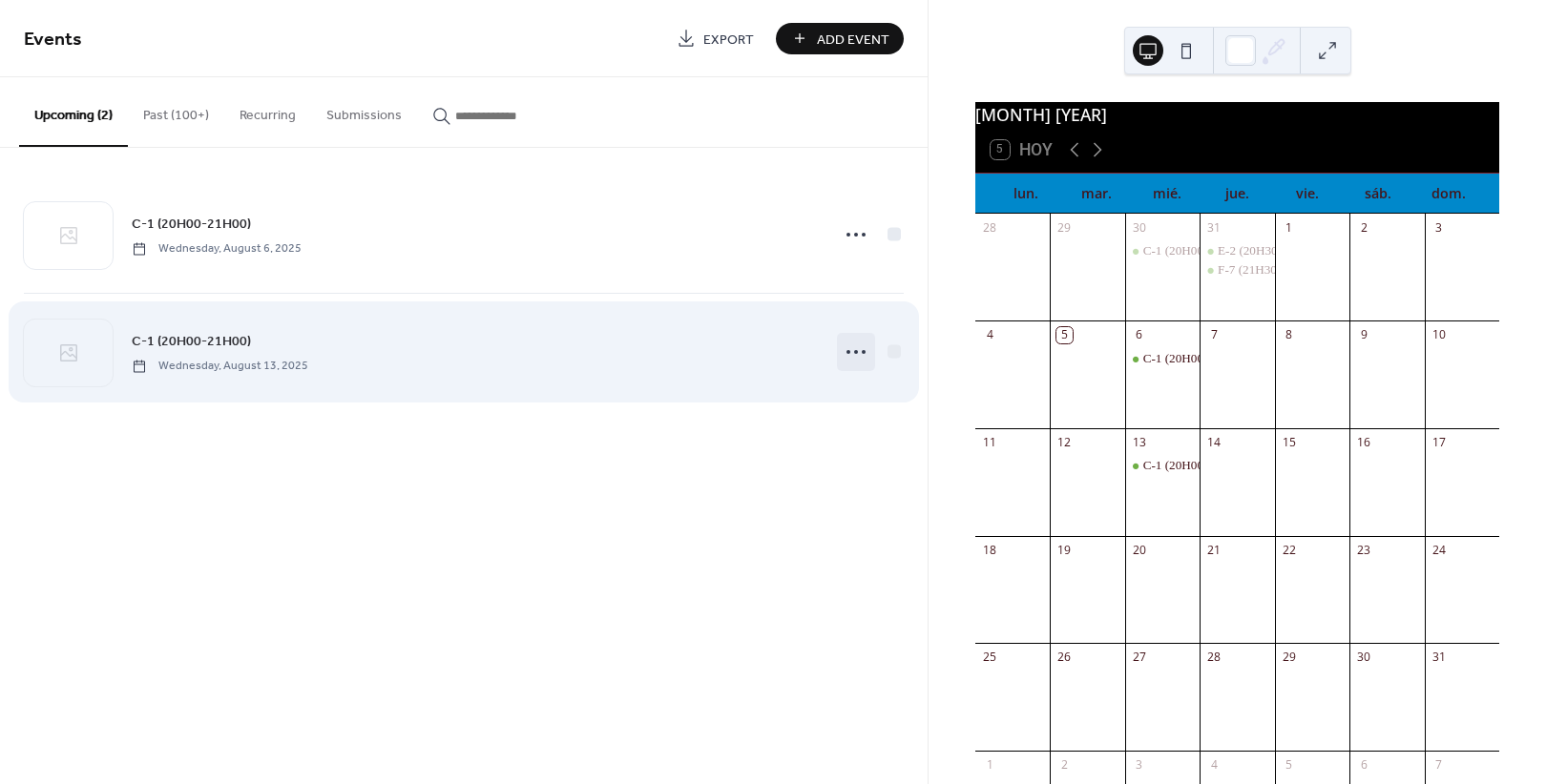 click 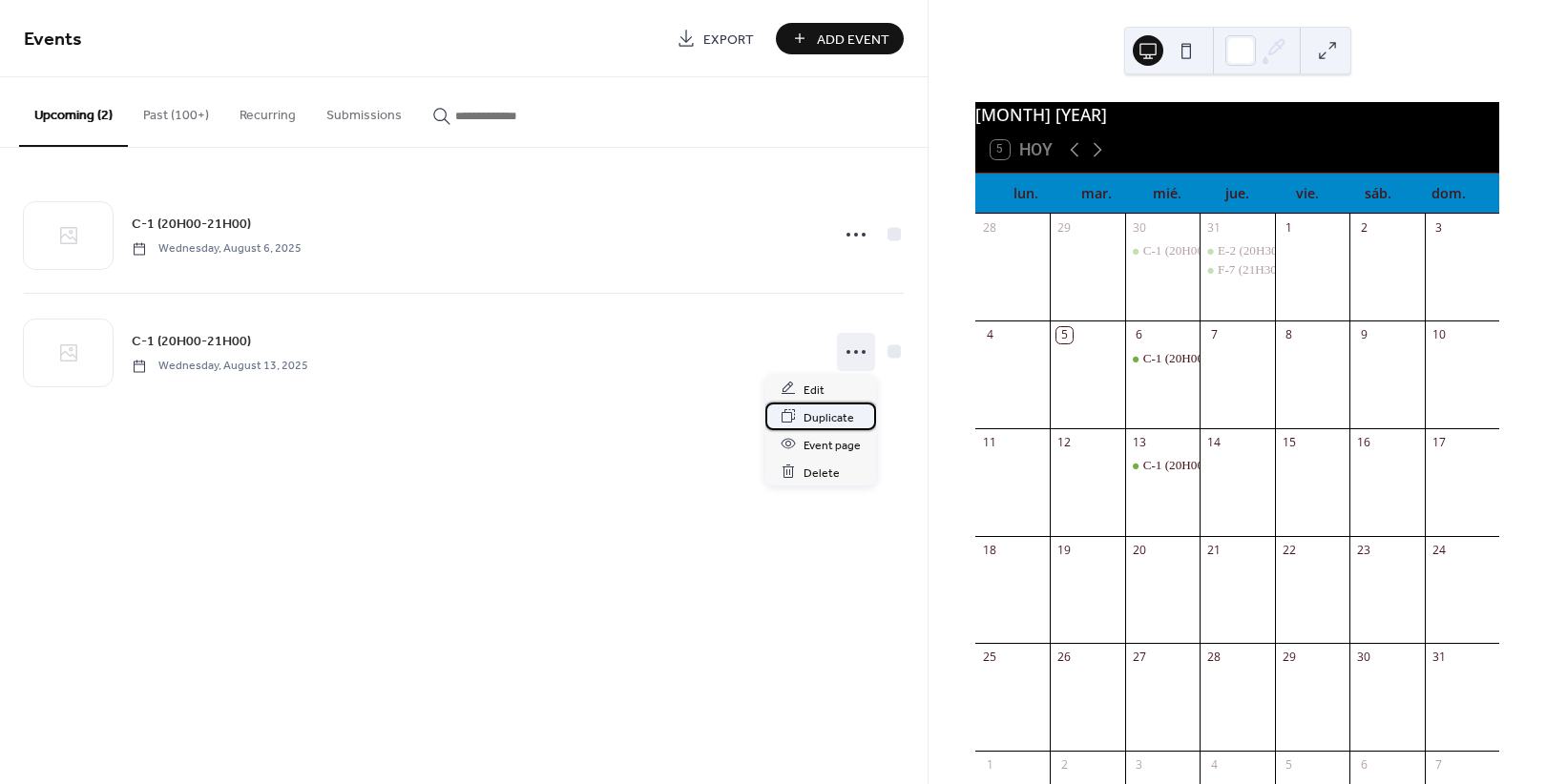 click on "Duplicate" at bounding box center [828, 417] 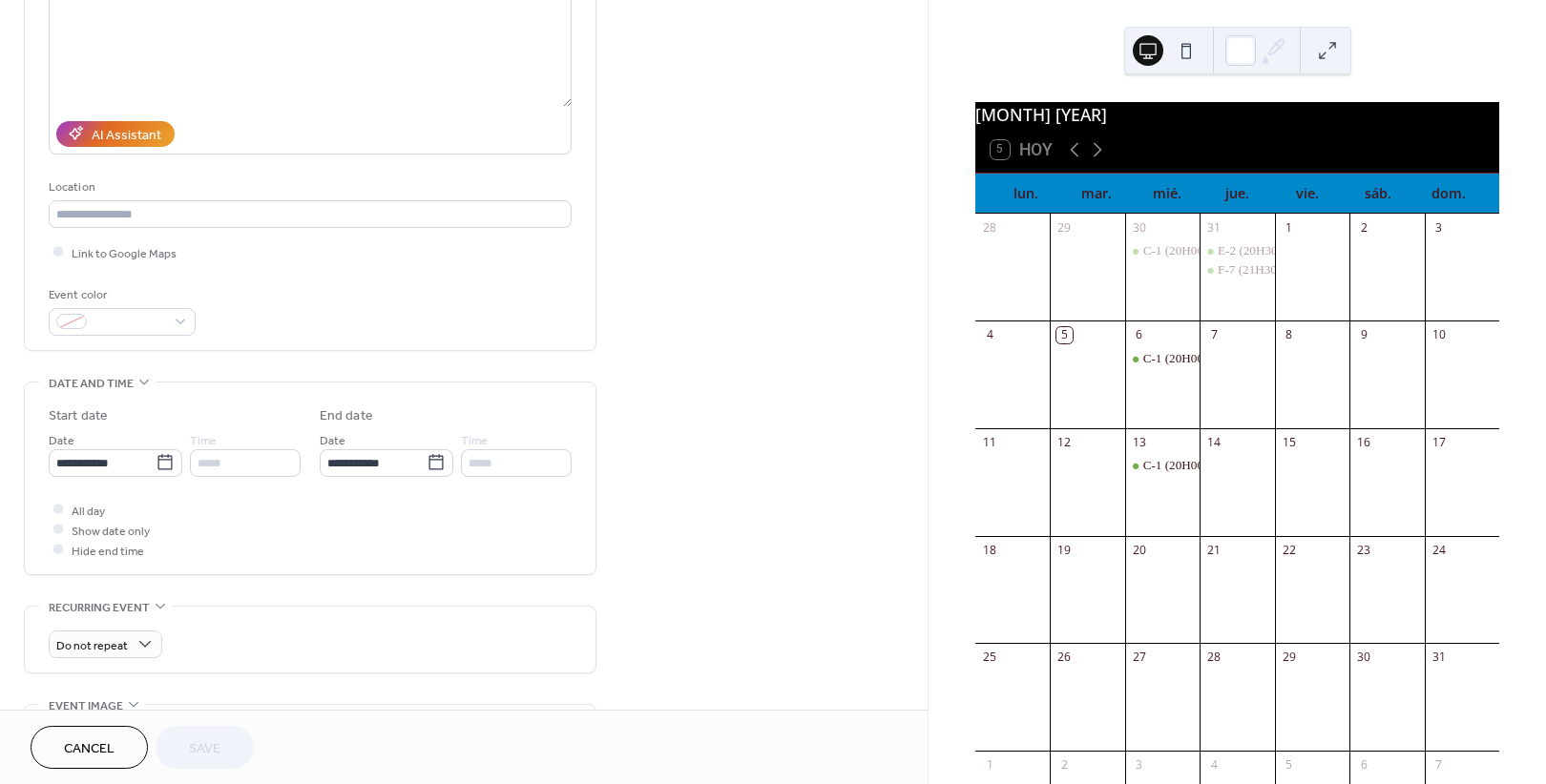 scroll, scrollTop: 358, scrollLeft: 0, axis: vertical 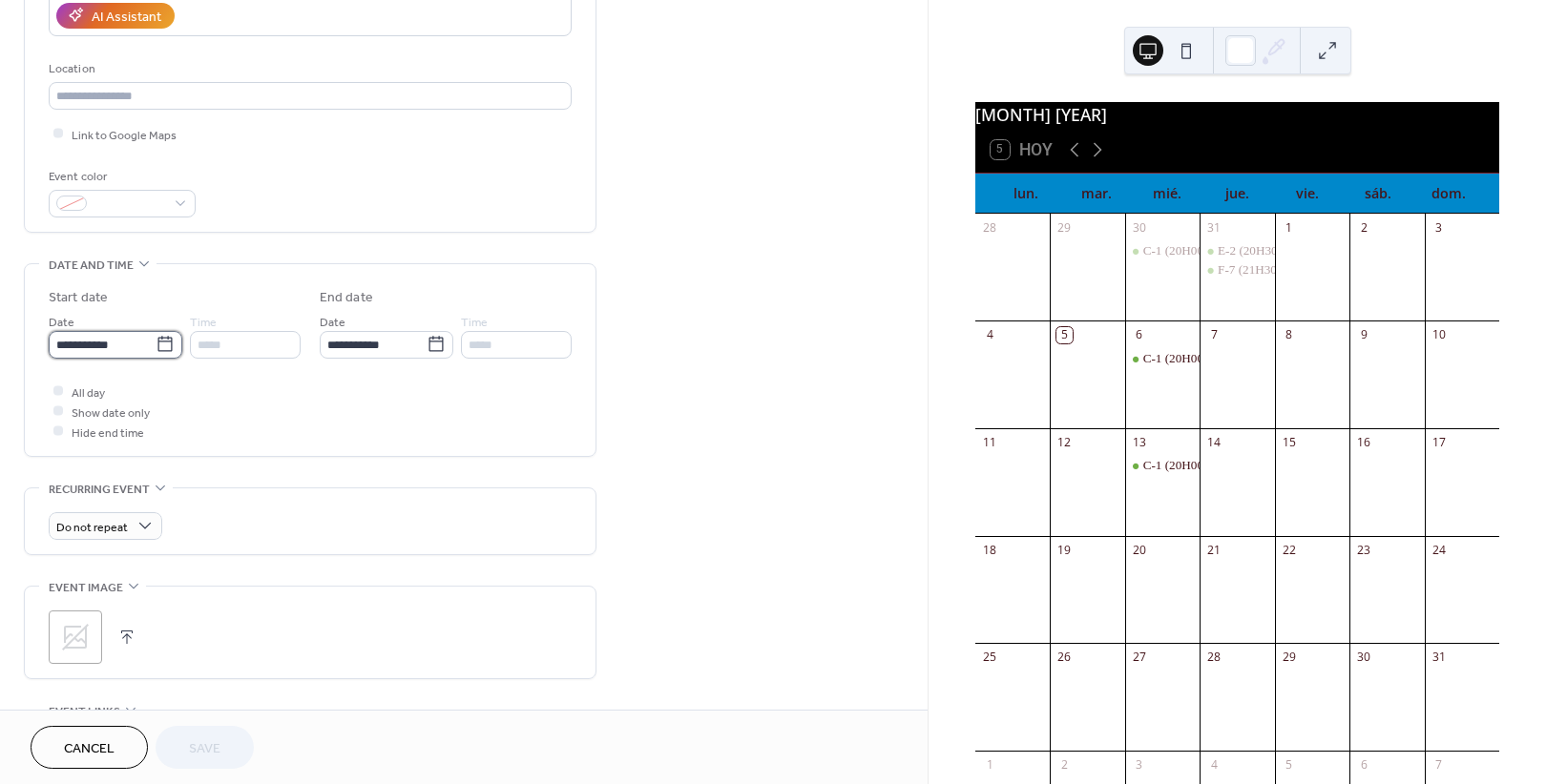 click on "**********" at bounding box center [102, 344] 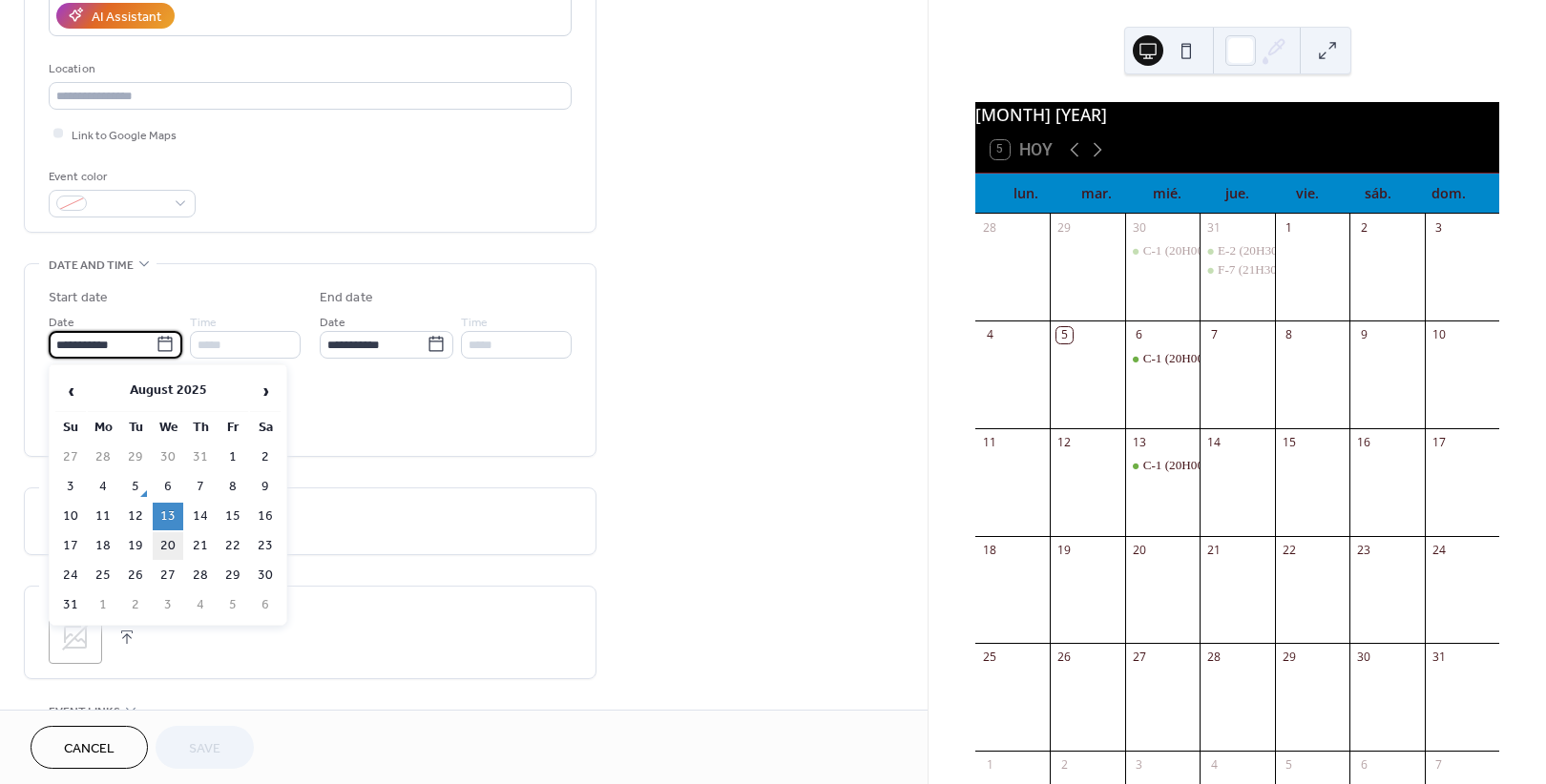 click on "20" at bounding box center (168, 546) 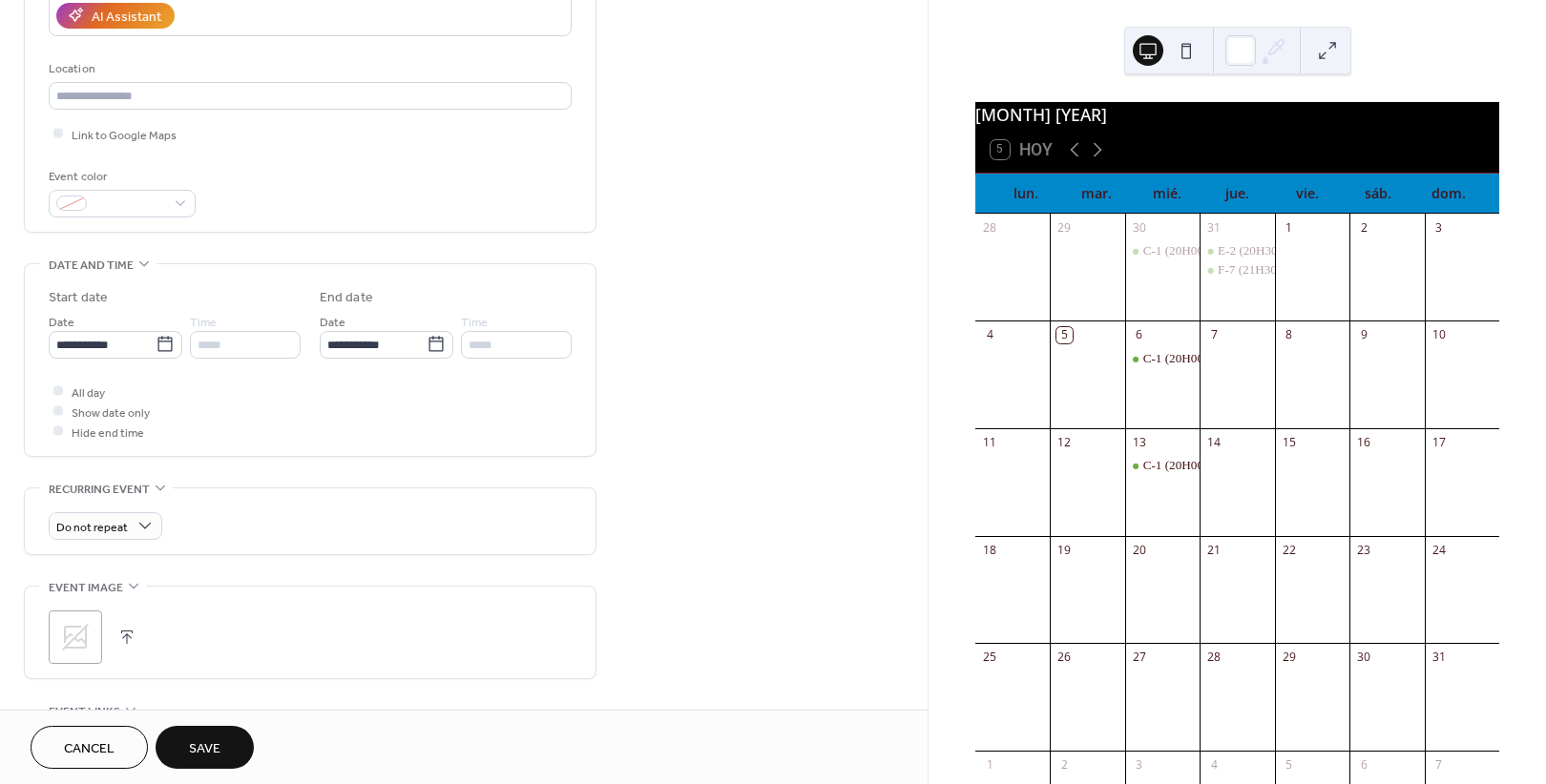 click on "Save" at bounding box center [204, 749] 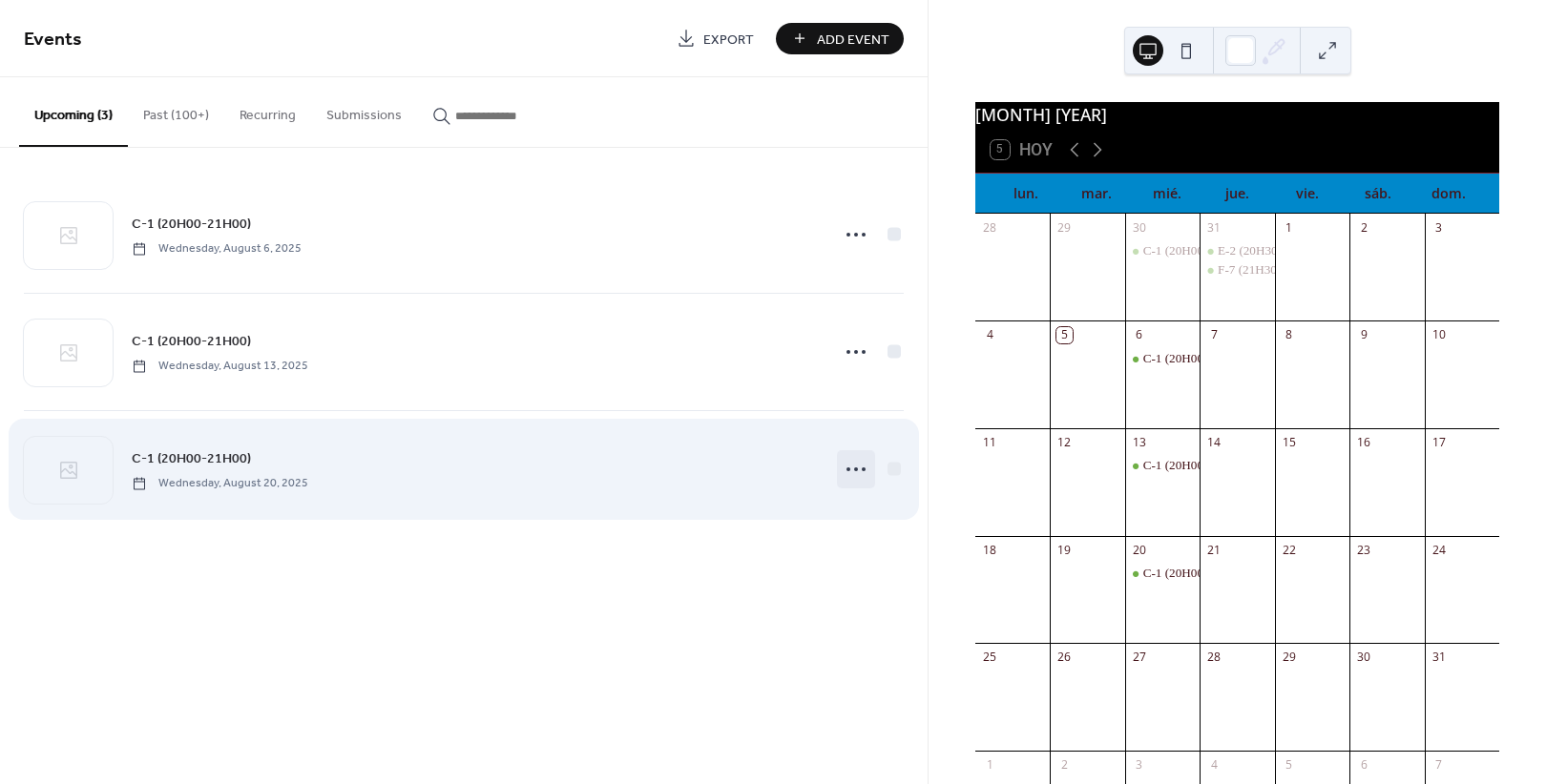 click 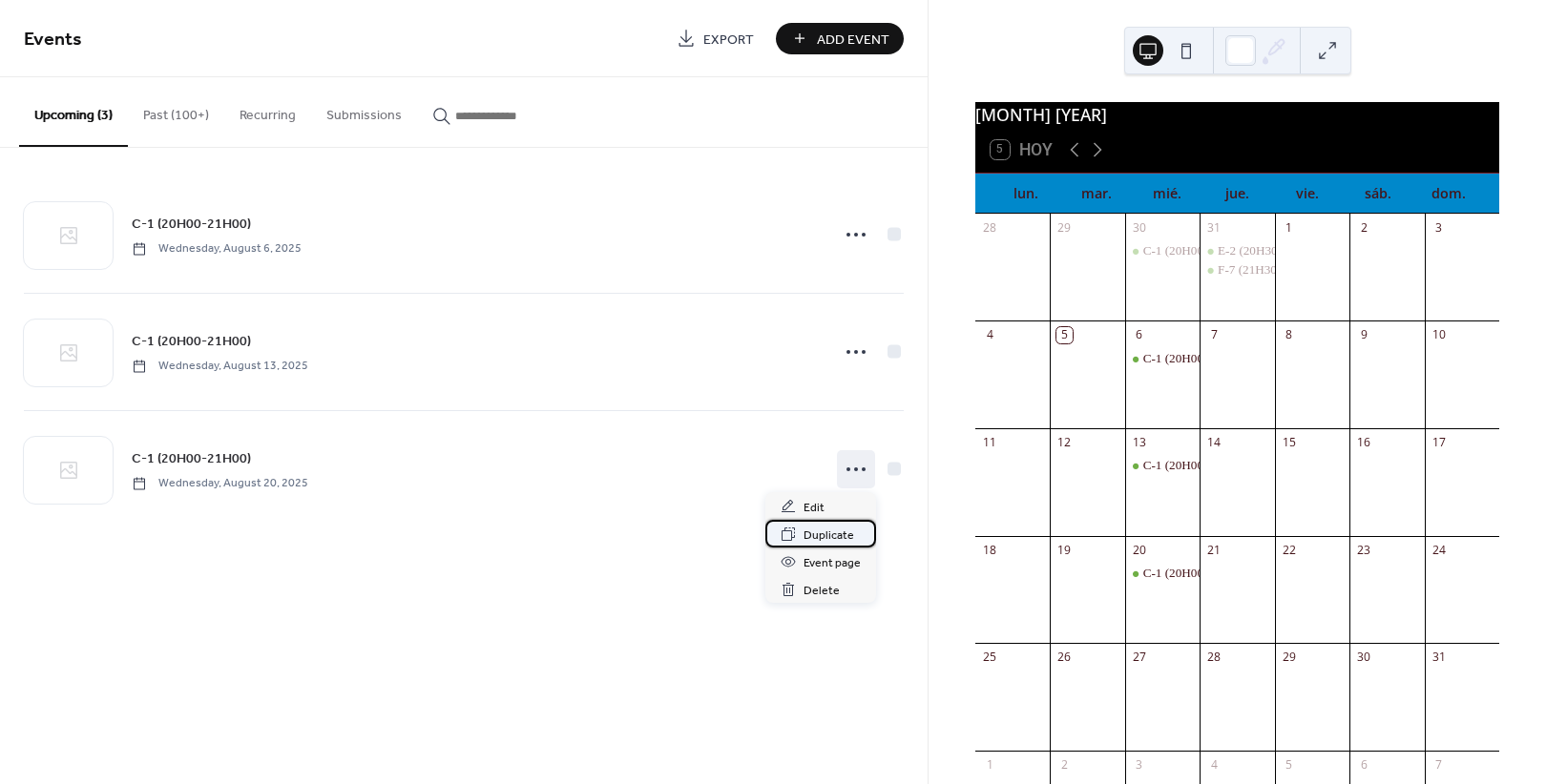 click on "Duplicate" at bounding box center (828, 535) 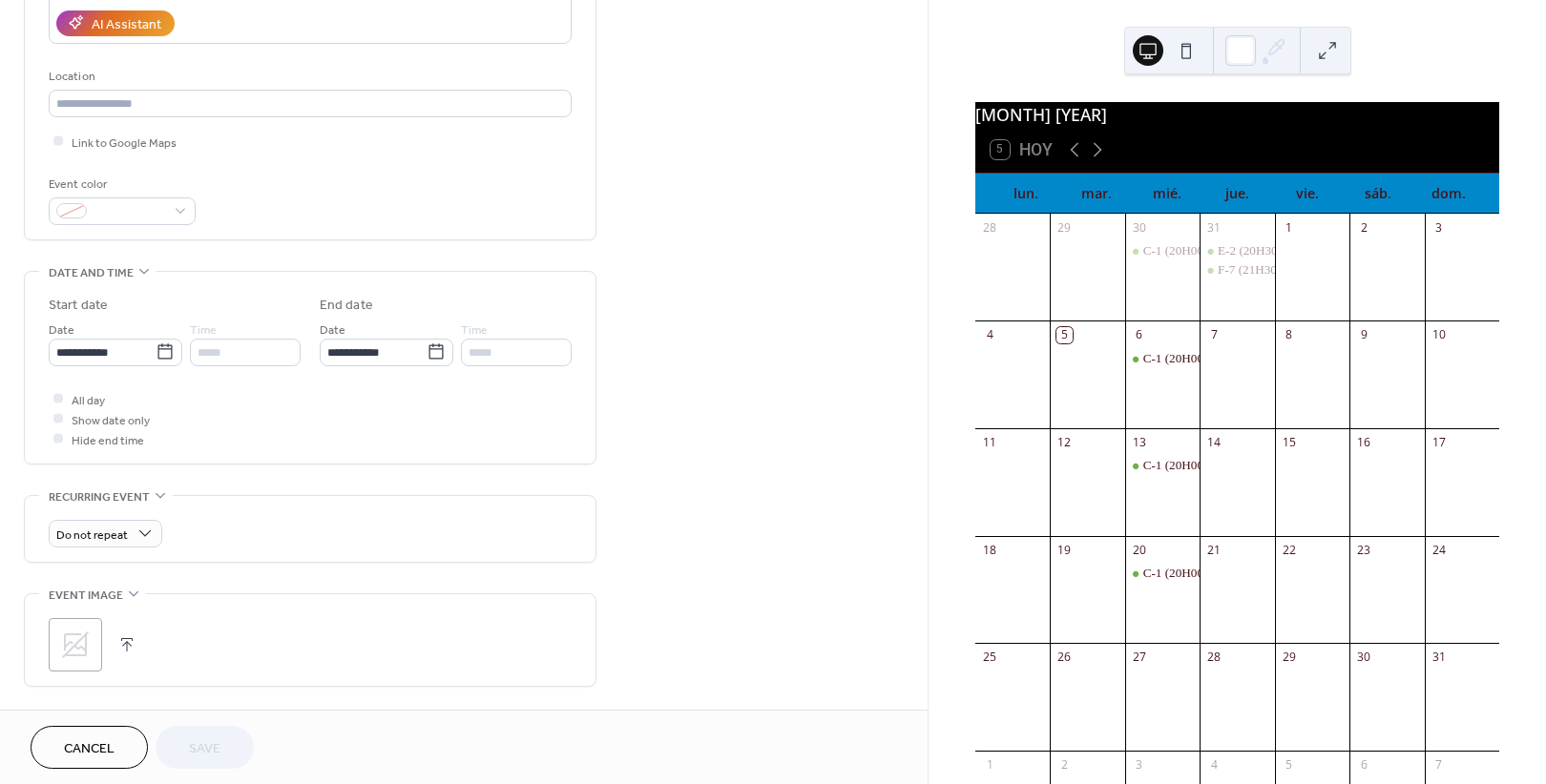 scroll, scrollTop: 358, scrollLeft: 0, axis: vertical 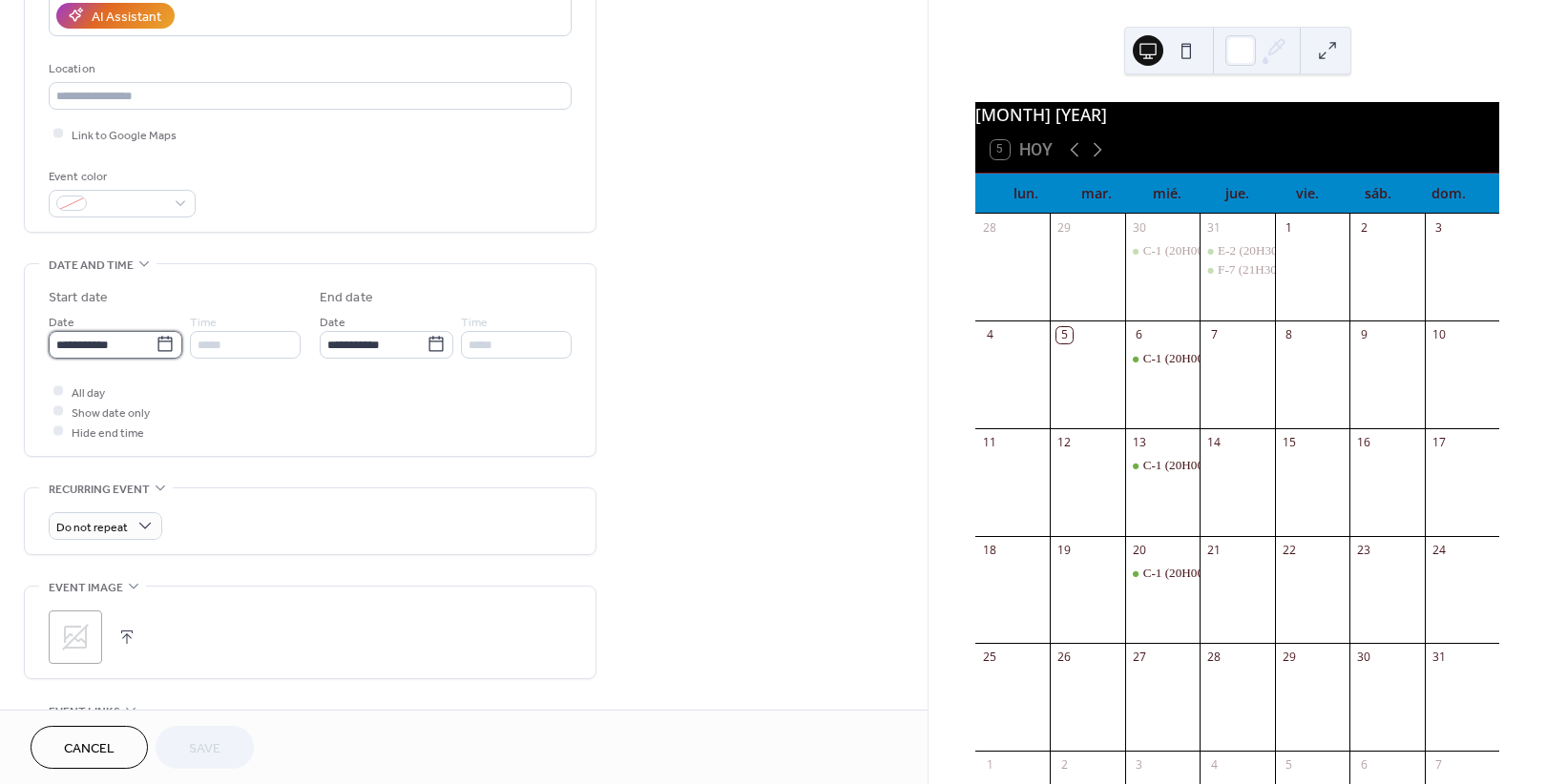 click on "**********" at bounding box center [102, 344] 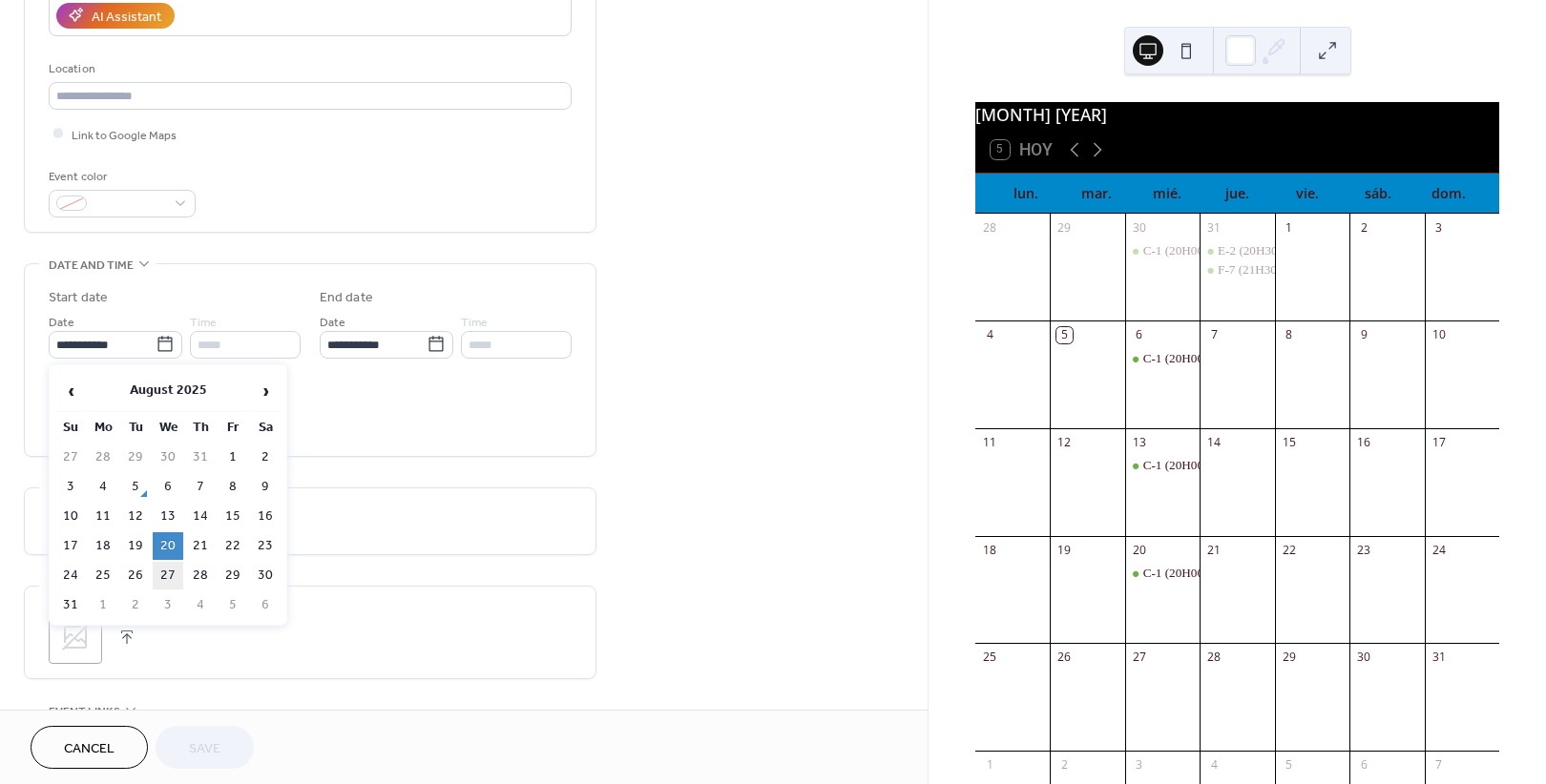 click on "27" at bounding box center (168, 575) 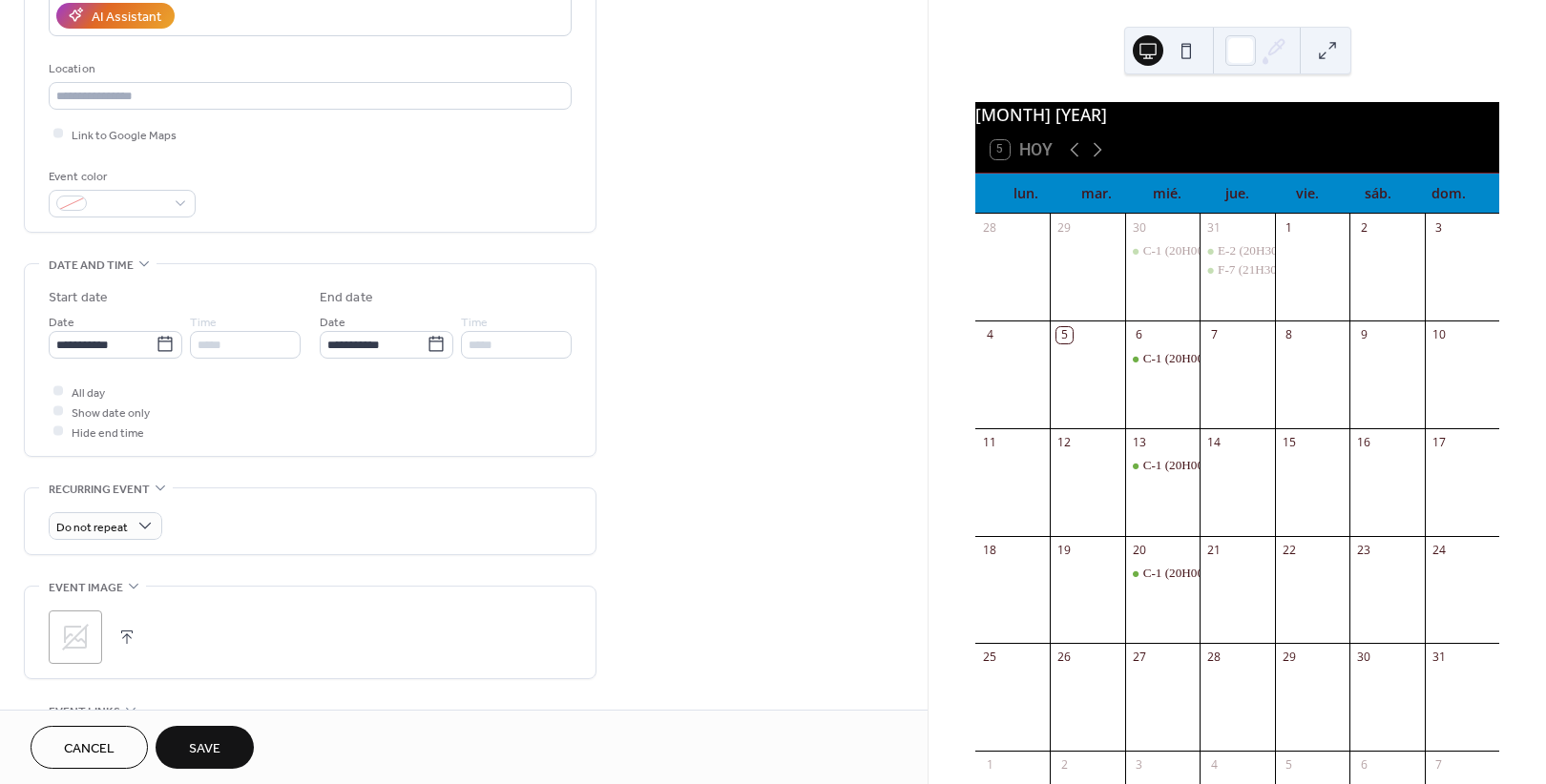 click on "Save" at bounding box center (204, 749) 